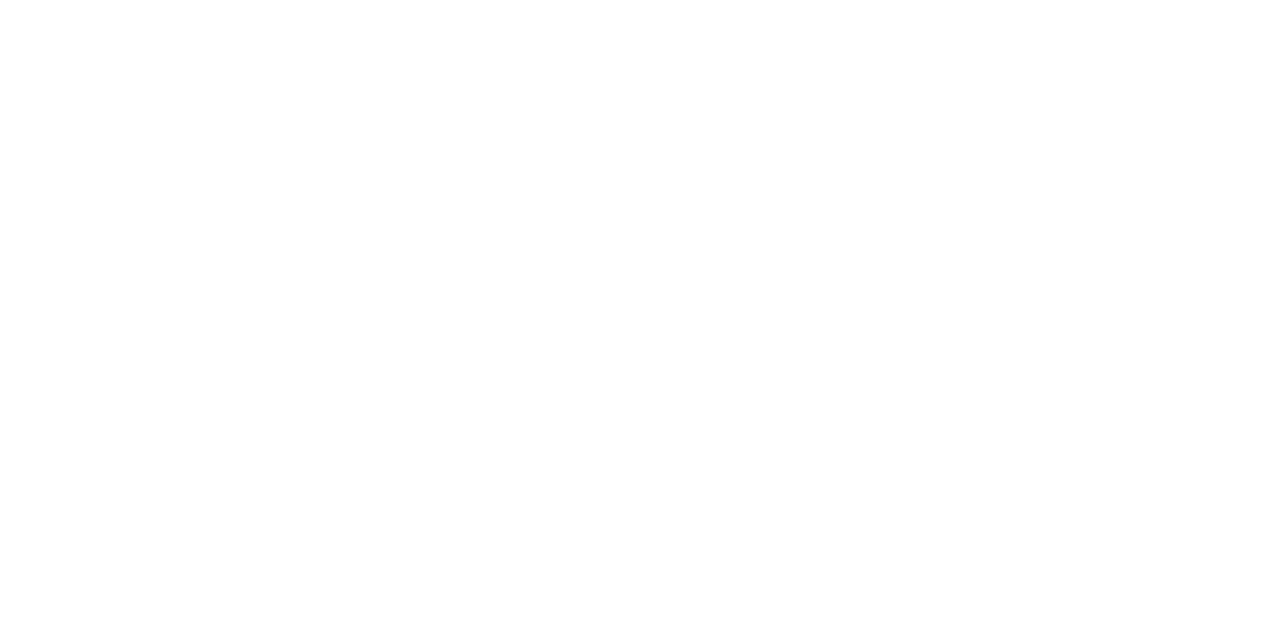 scroll, scrollTop: 0, scrollLeft: 0, axis: both 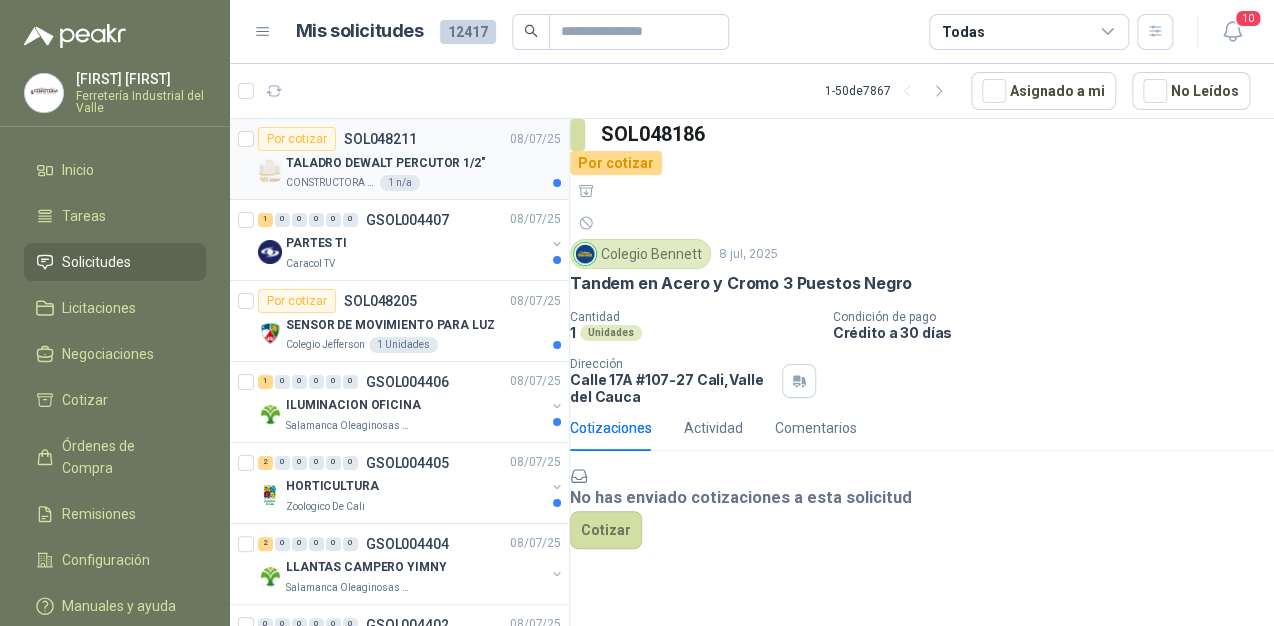click on "TALADRO DEWALT PERCUTOR 1/2"" at bounding box center [386, 163] 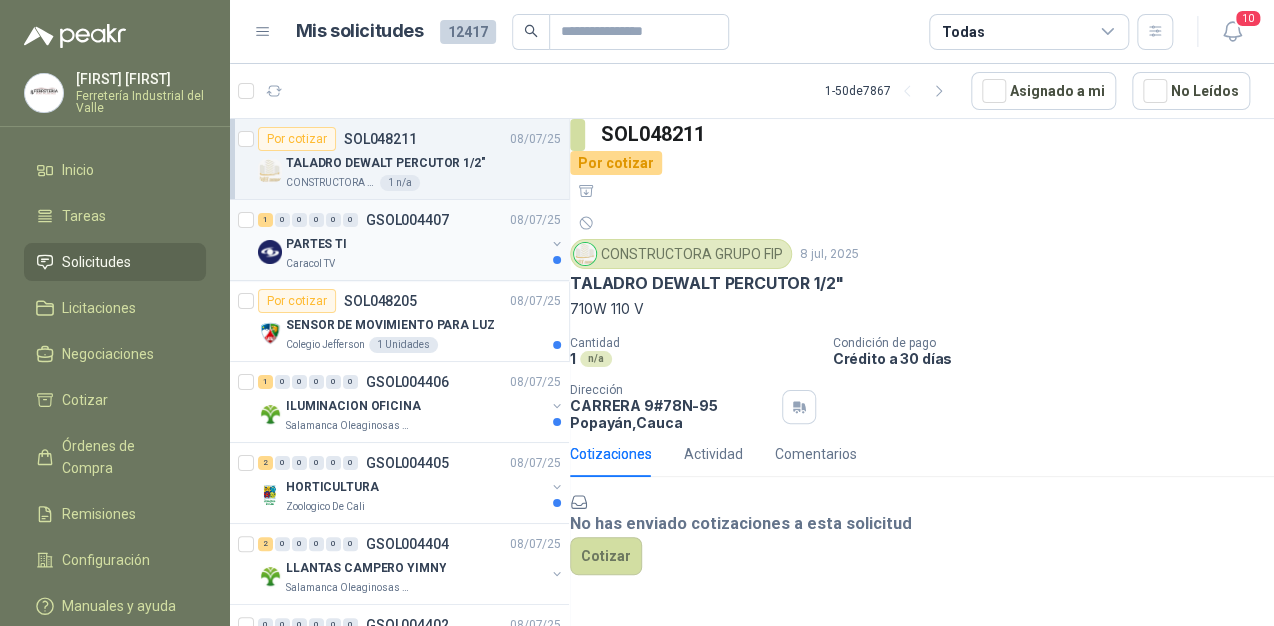 click on "PARTES TI" at bounding box center [415, 244] 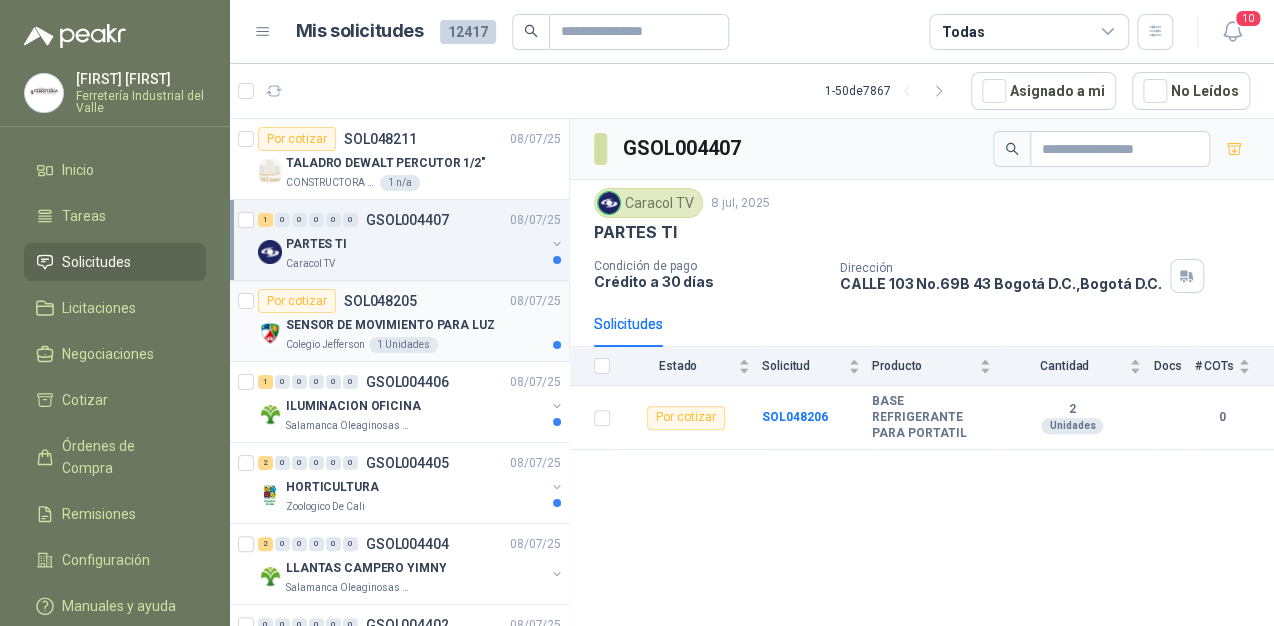 click on "SENSOR DE MOVIMIENTO PARA LUZ" at bounding box center [390, 325] 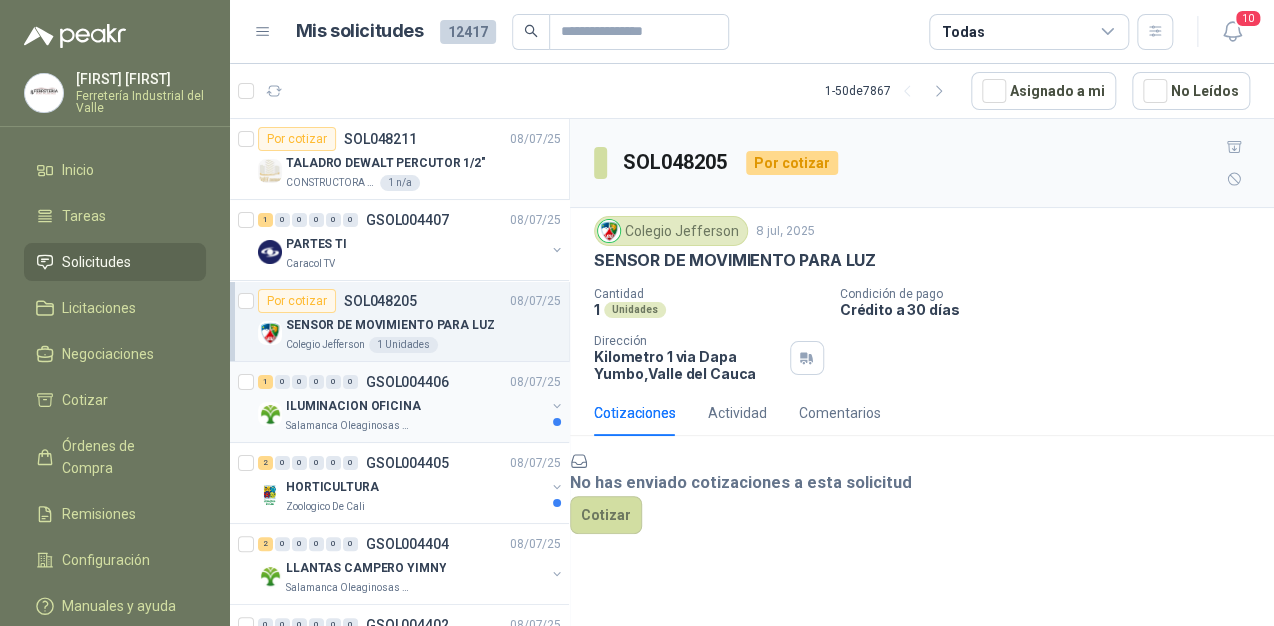 click on "ILUMINACION OFICINA" at bounding box center [353, 406] 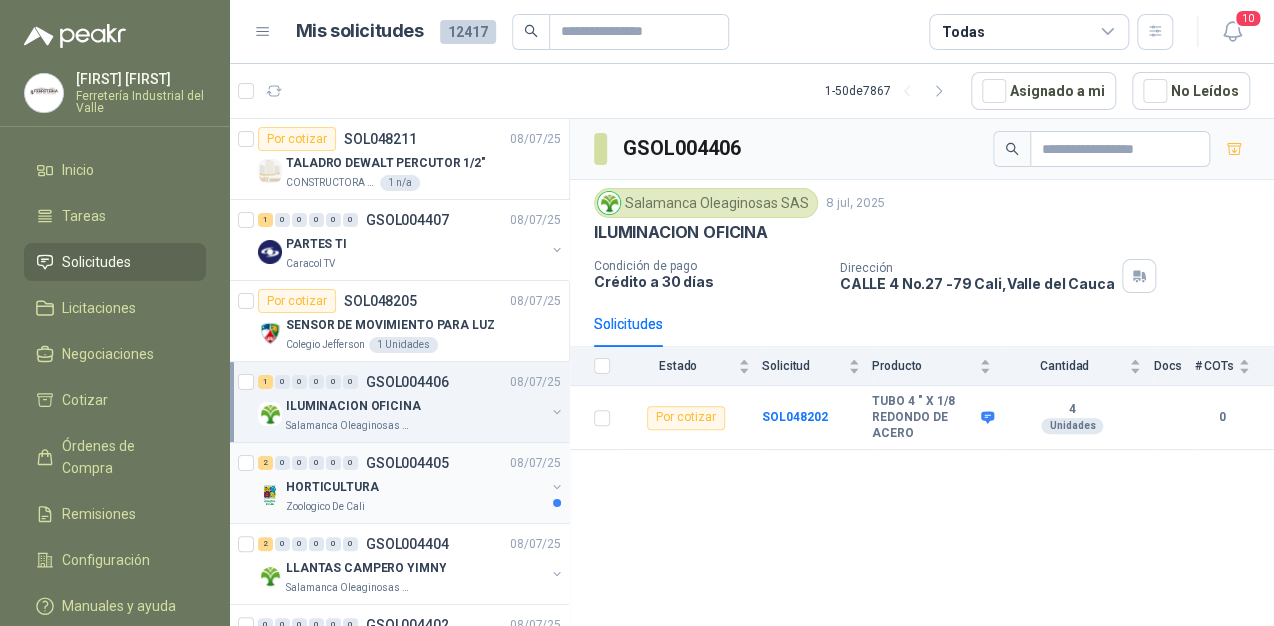 click on "HORTICULTURA" at bounding box center (415, 487) 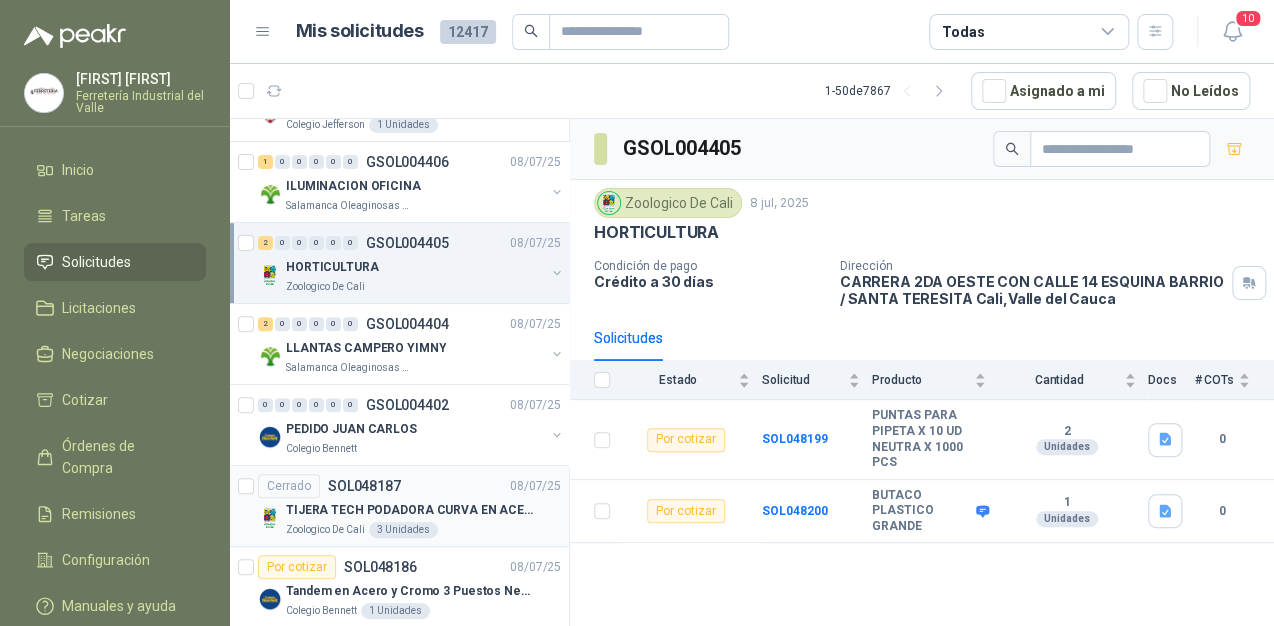 scroll, scrollTop: 240, scrollLeft: 0, axis: vertical 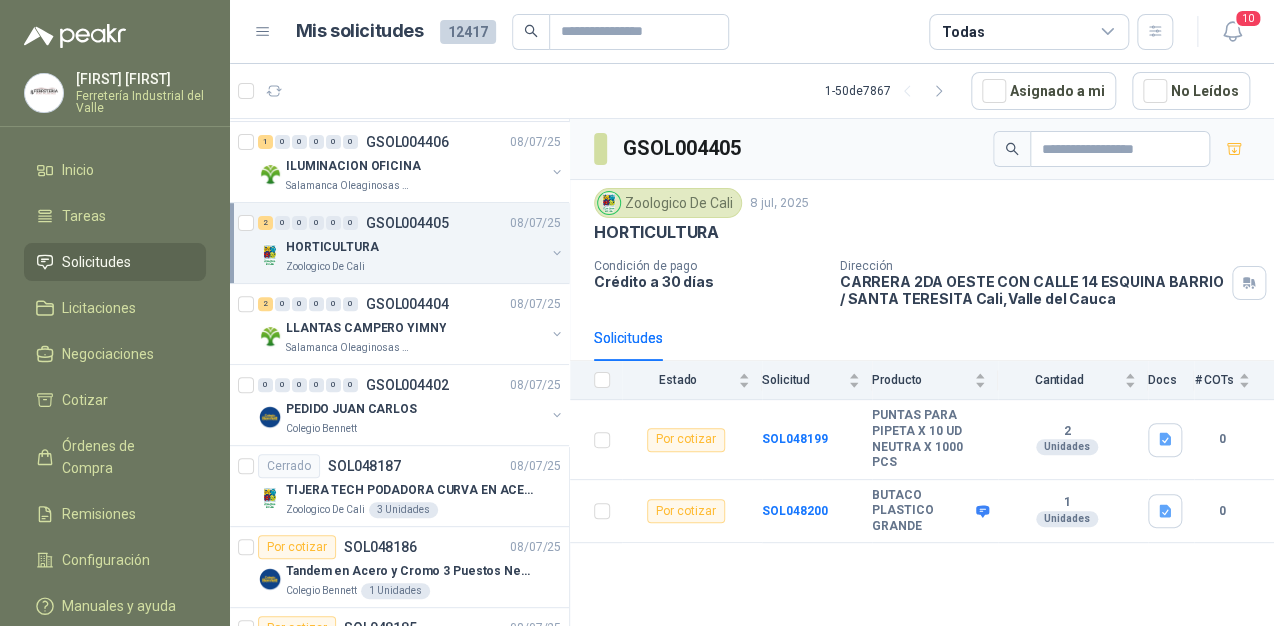 click on "Zoologico De Cali" at bounding box center [325, 267] 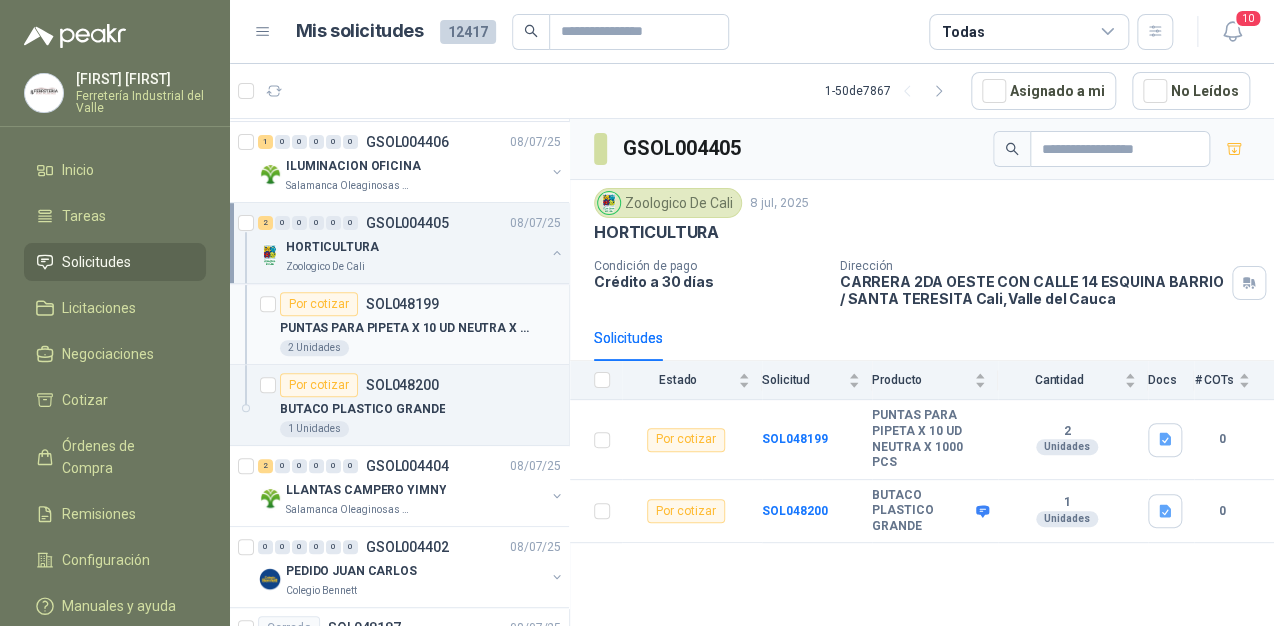 click on "Por cotizar SOL048199 PUNTAS PARA PIPETA X 10 UD NEUTRA X 1000 PCS  2   Unidades" at bounding box center (399, 324) 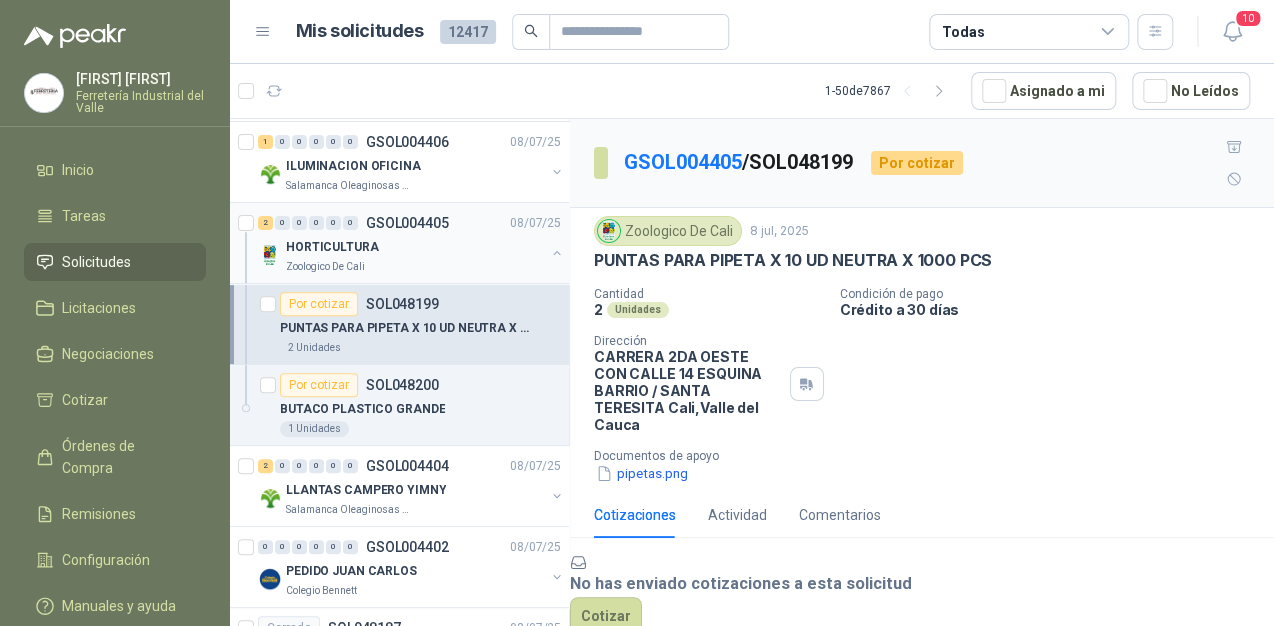 click on "Zoologico De Cali" at bounding box center (415, 267) 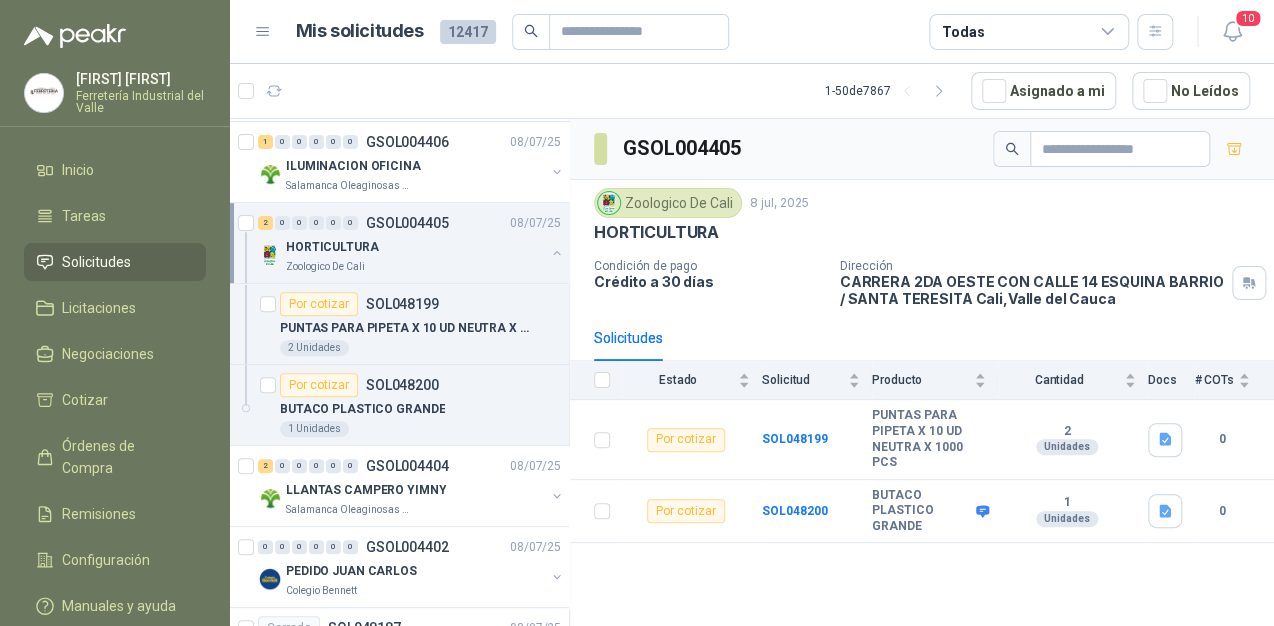 click at bounding box center (557, 253) 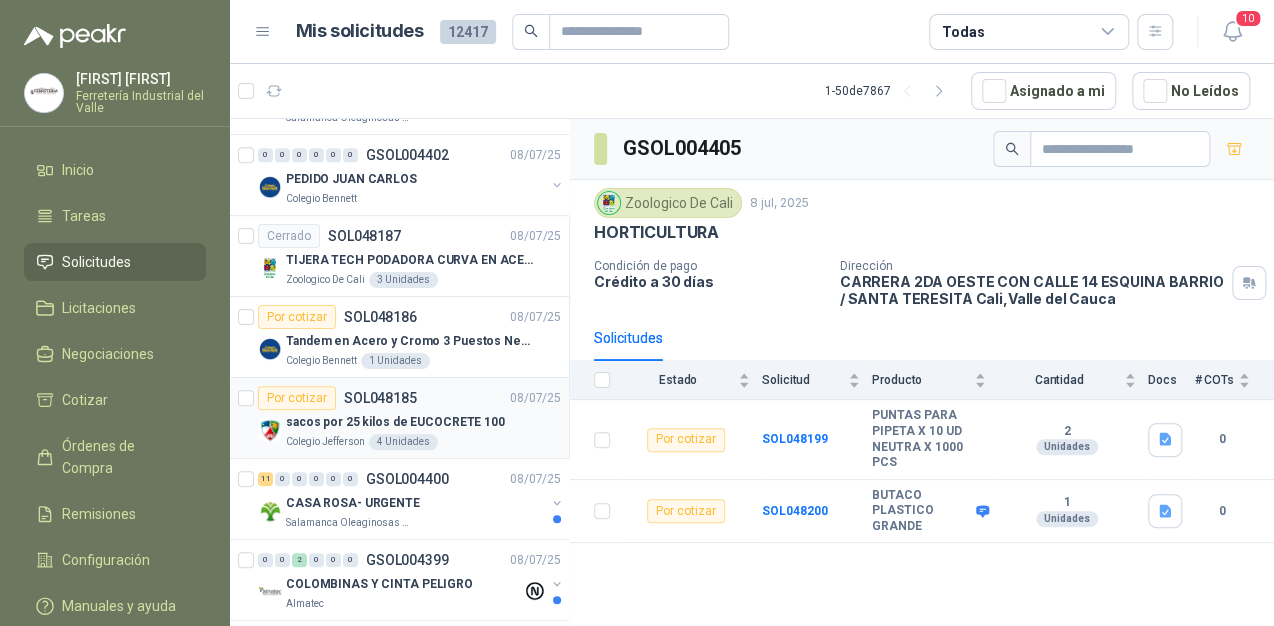 scroll, scrollTop: 480, scrollLeft: 0, axis: vertical 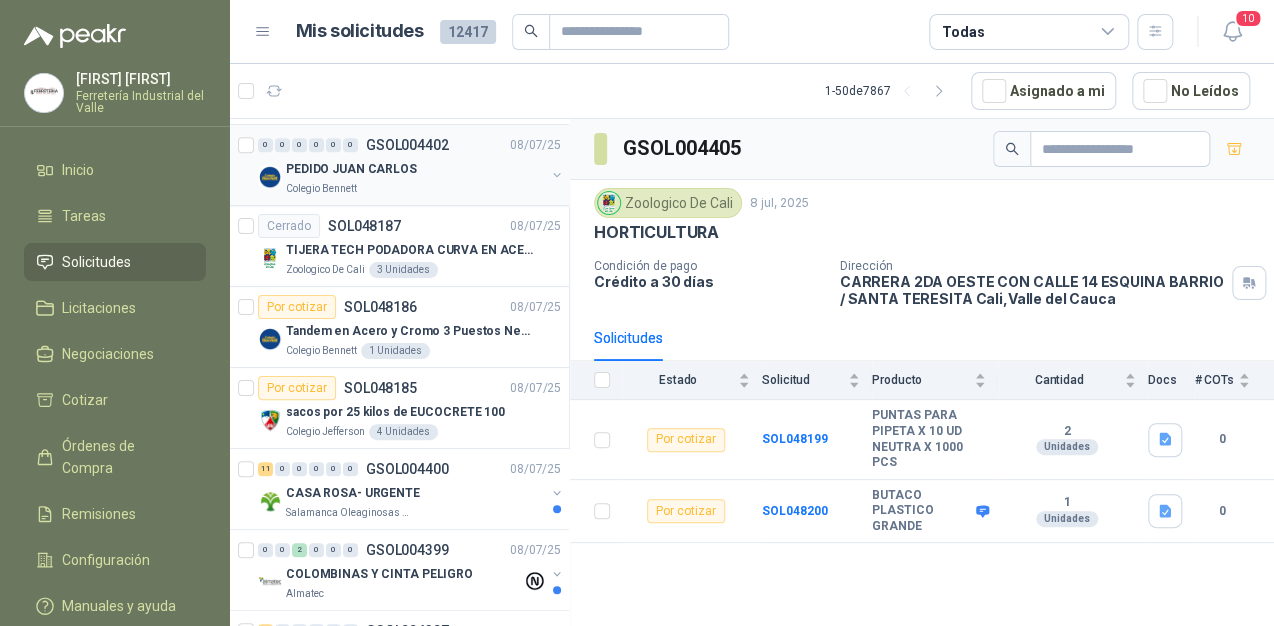click on "Colegio Bennett" at bounding box center [415, 189] 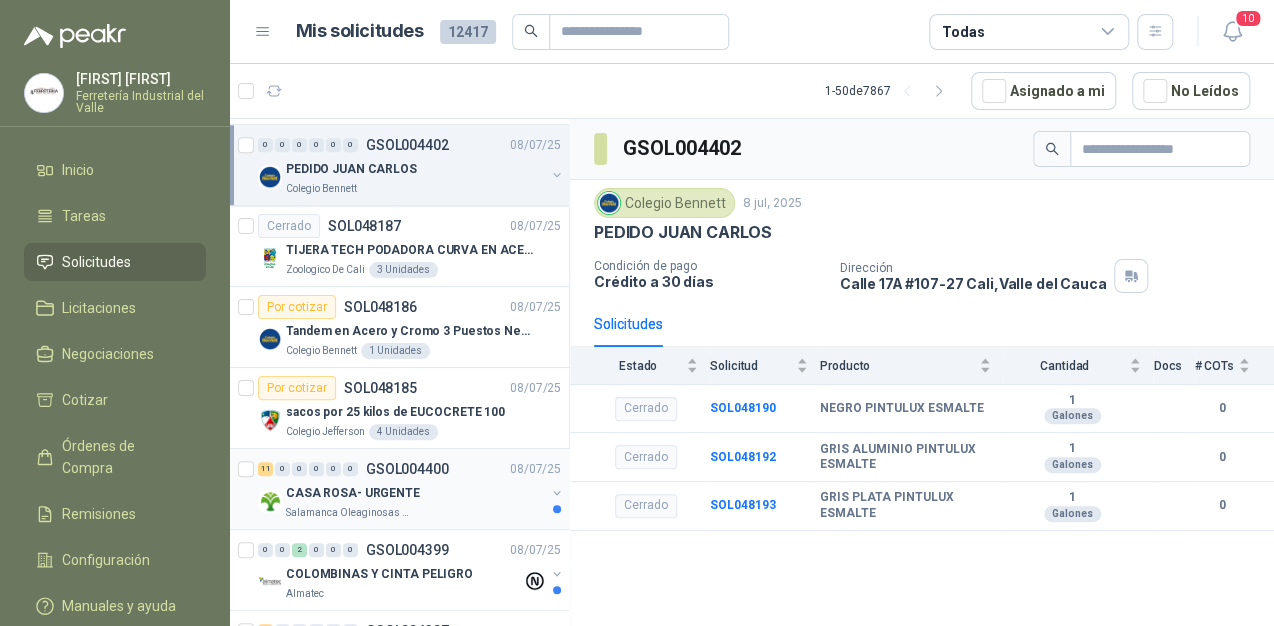 click on "11   0   0   0   0   0   GSOL004400 [DATE]" at bounding box center (411, 469) 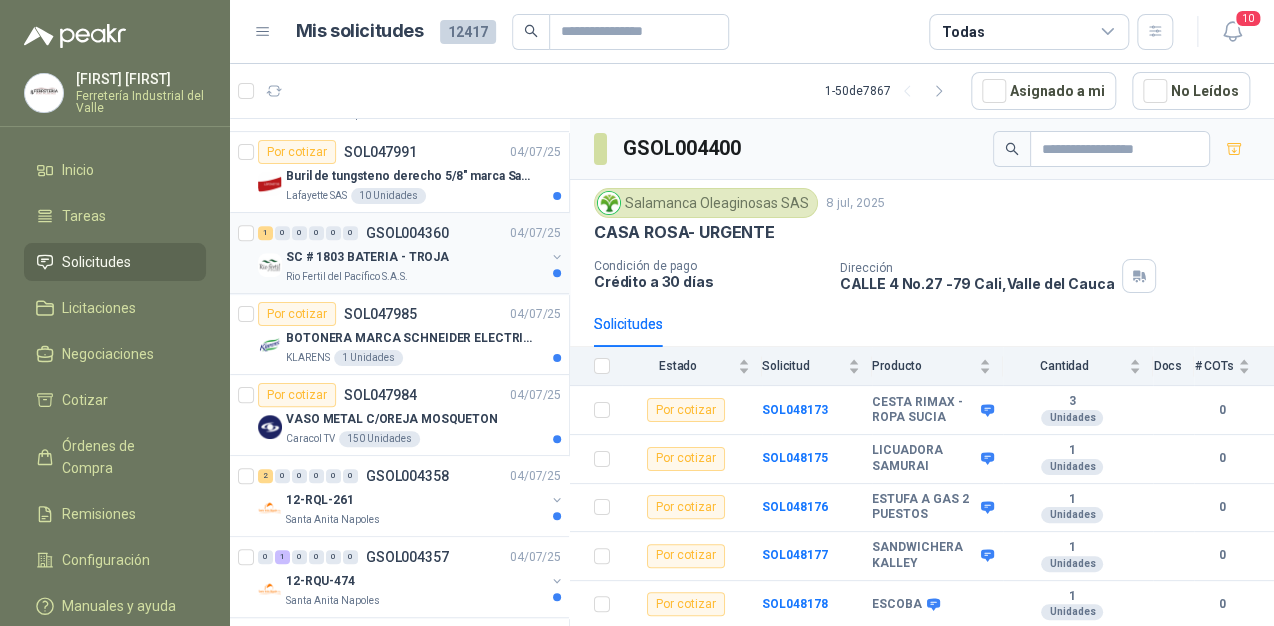 scroll, scrollTop: 3554, scrollLeft: 0, axis: vertical 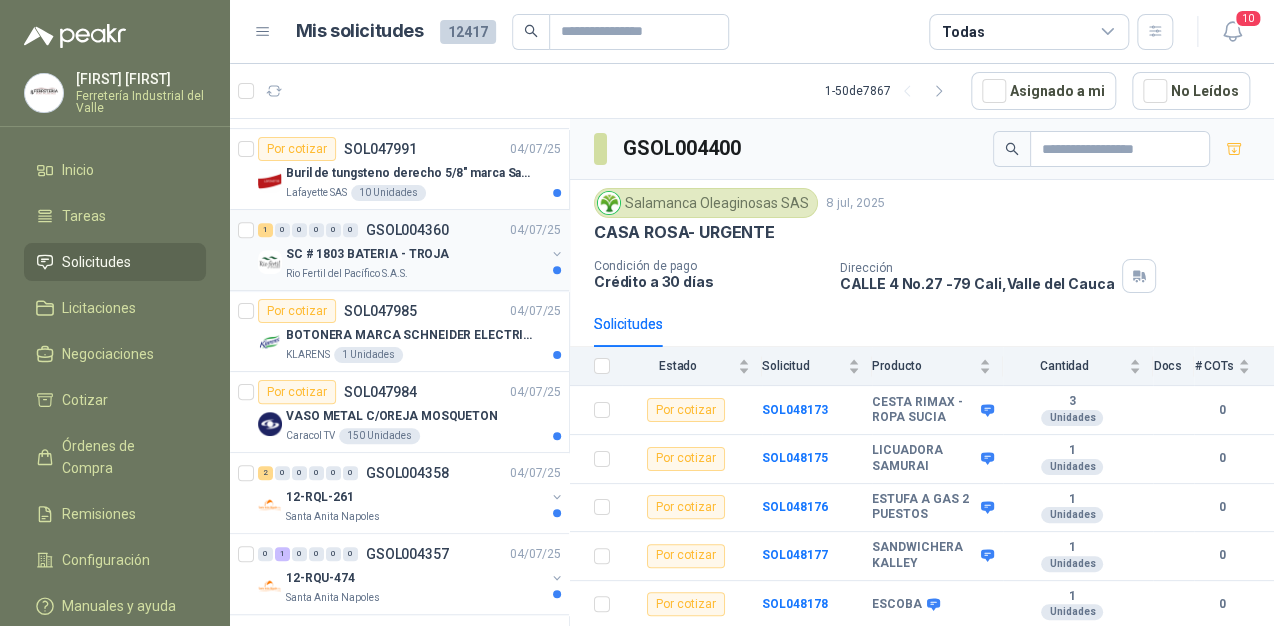 click on "SC # 1803 BATERIA - TROJA Rio Fertil del Pacífico S.A.S." at bounding box center (415, 262) 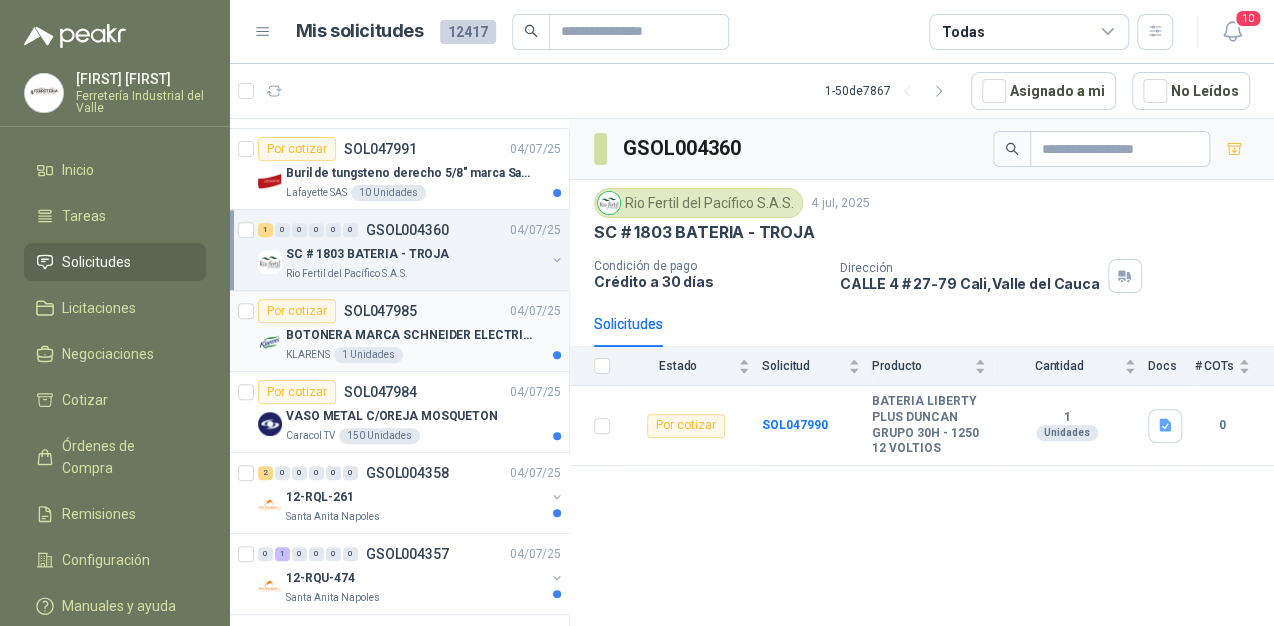 click on "KLARENS 1   Unidades" at bounding box center (423, 355) 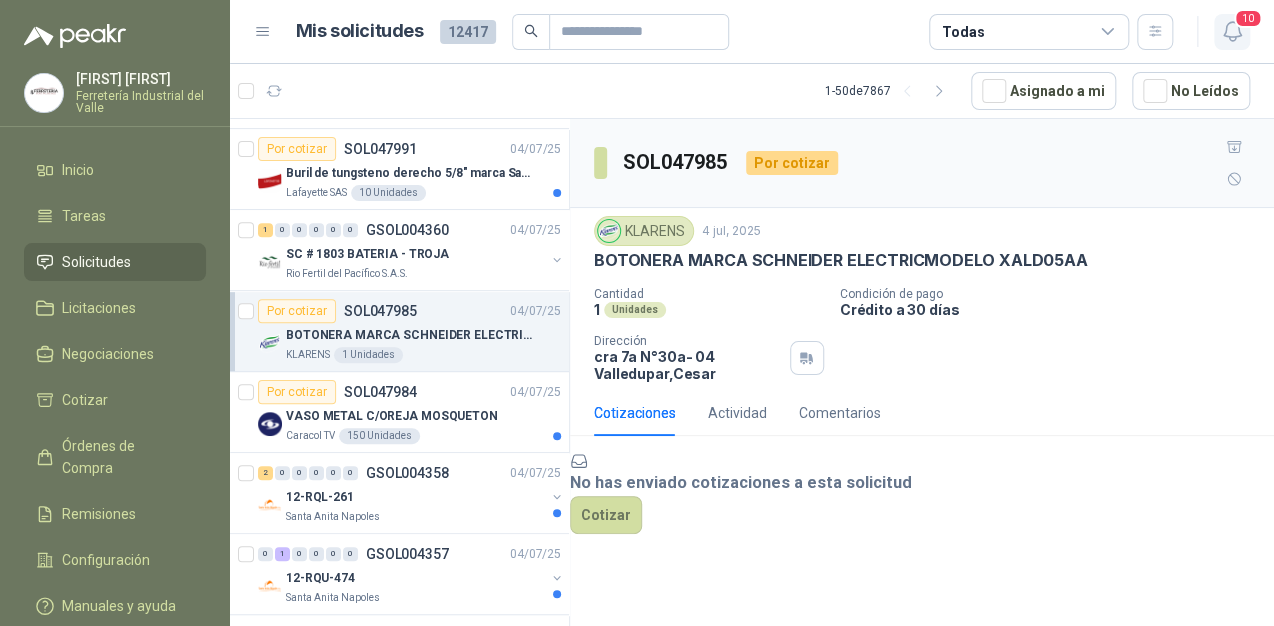 click at bounding box center (1232, 31) 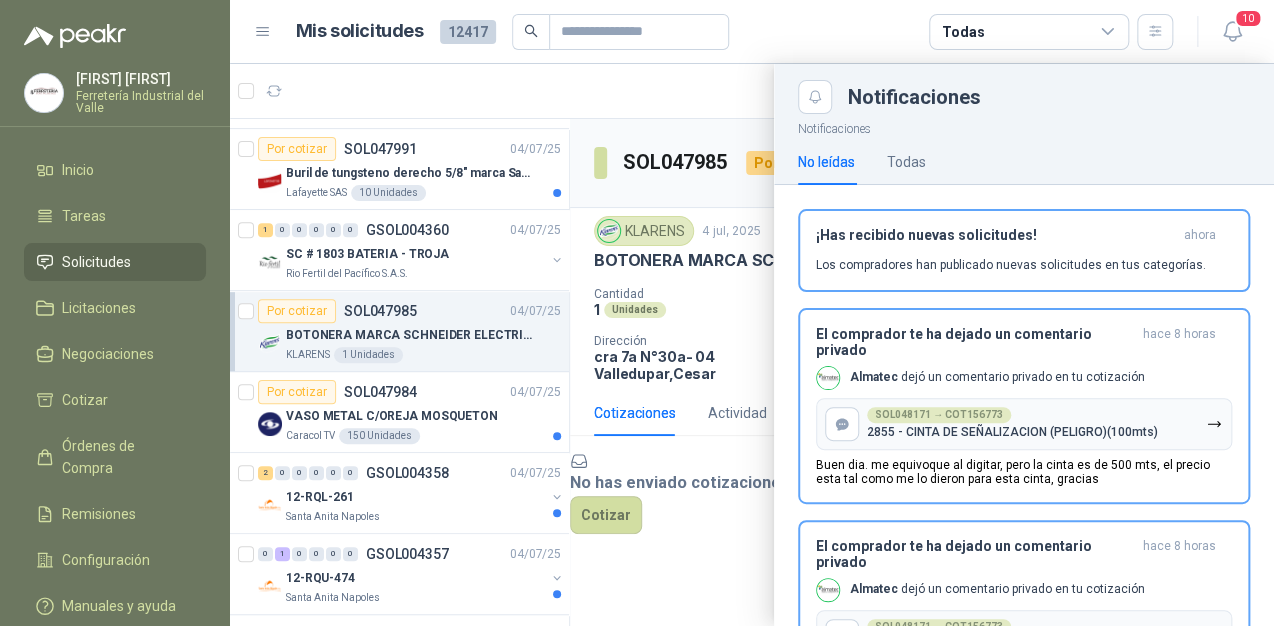 click at bounding box center [752, 345] 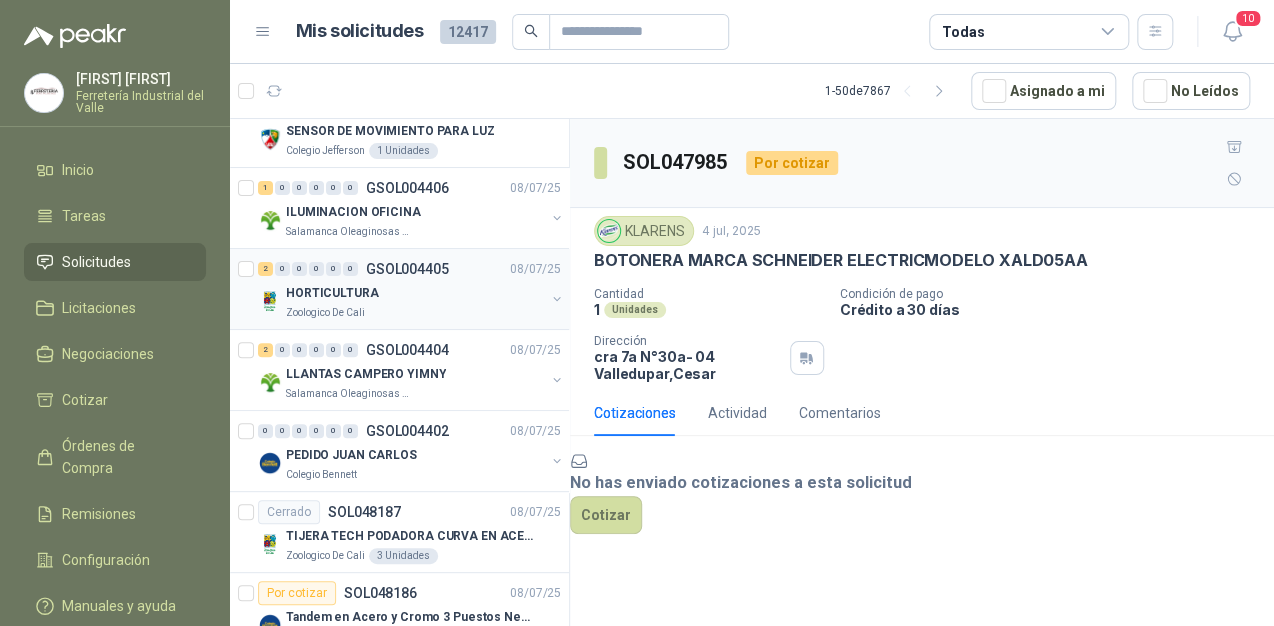 scroll, scrollTop: 0, scrollLeft: 0, axis: both 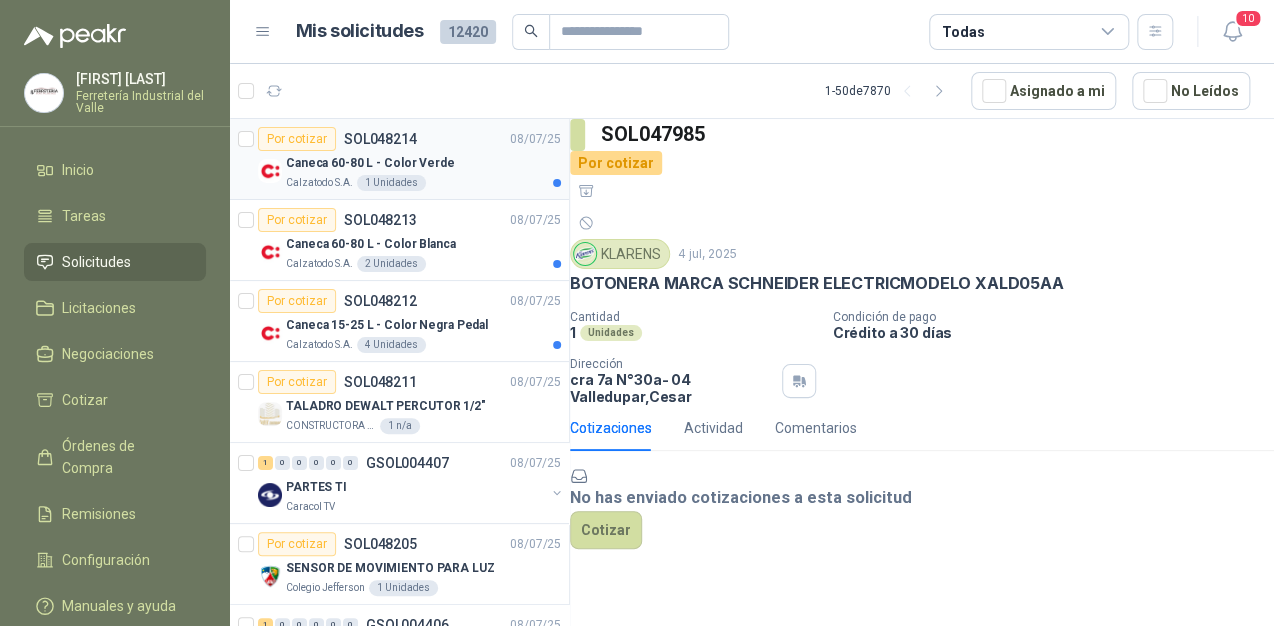 click on "Caneca 60-80 L - Color Verde" at bounding box center (370, 163) 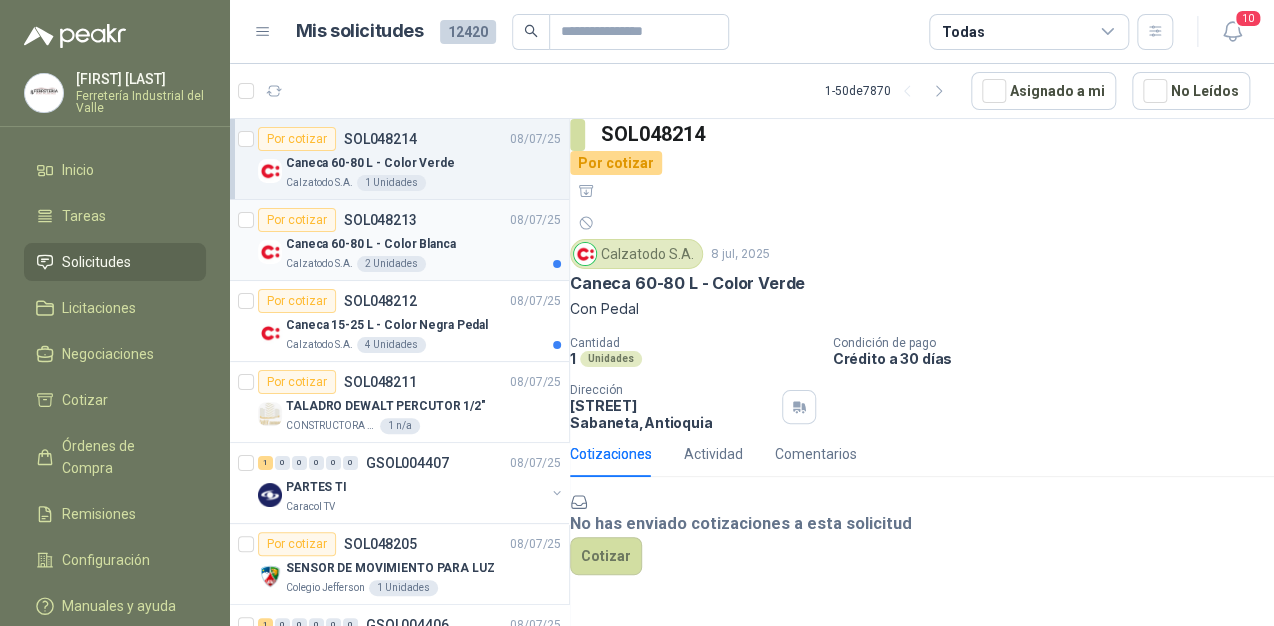 click on "Por cotizar SOL048213 08/07/25" at bounding box center (409, 220) 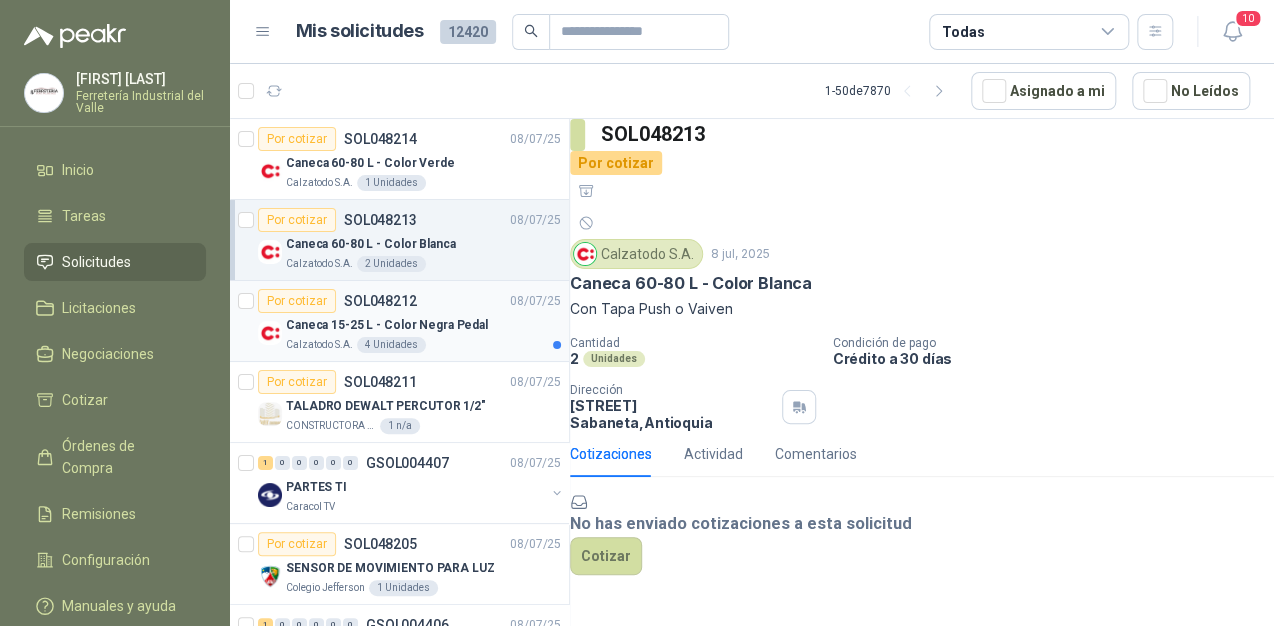 click on "Caneca 15-25 L - Color Negra Pedal" at bounding box center (387, 325) 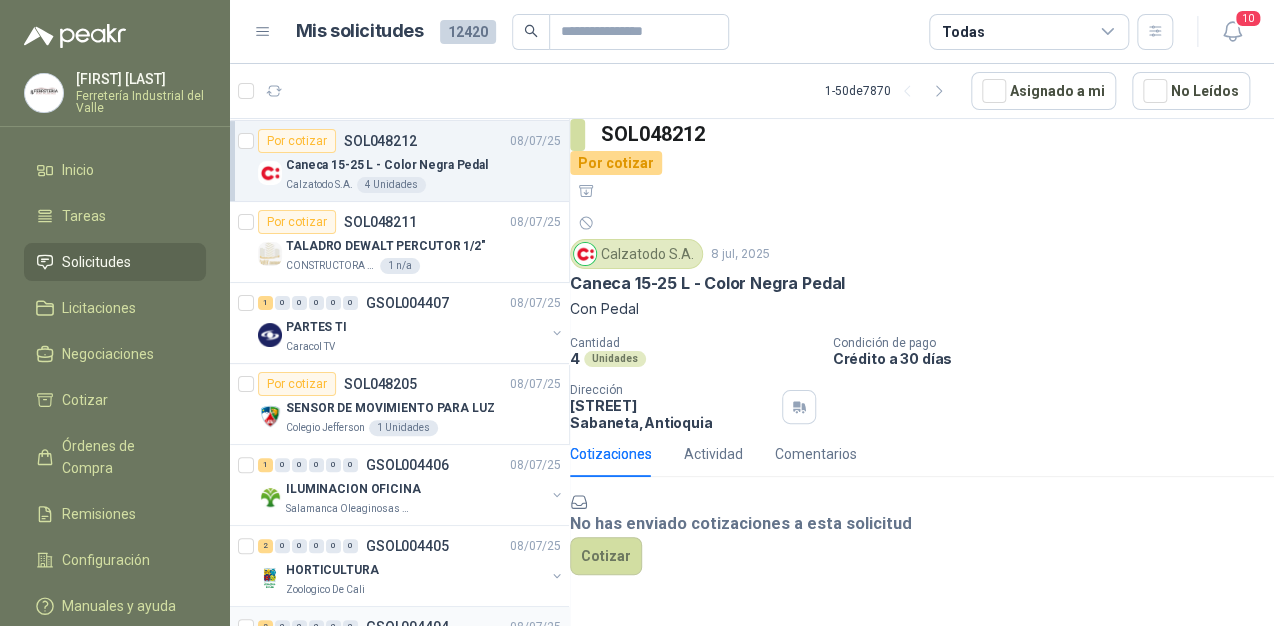 scroll, scrollTop: 400, scrollLeft: 0, axis: vertical 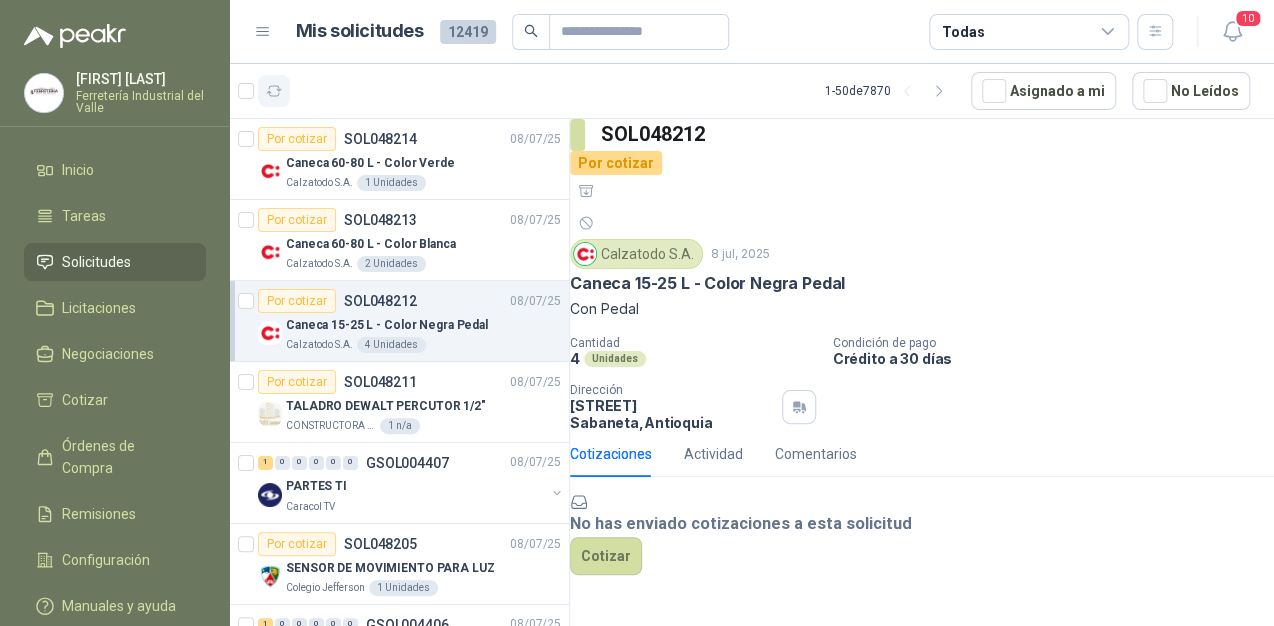 click at bounding box center (274, 91) 